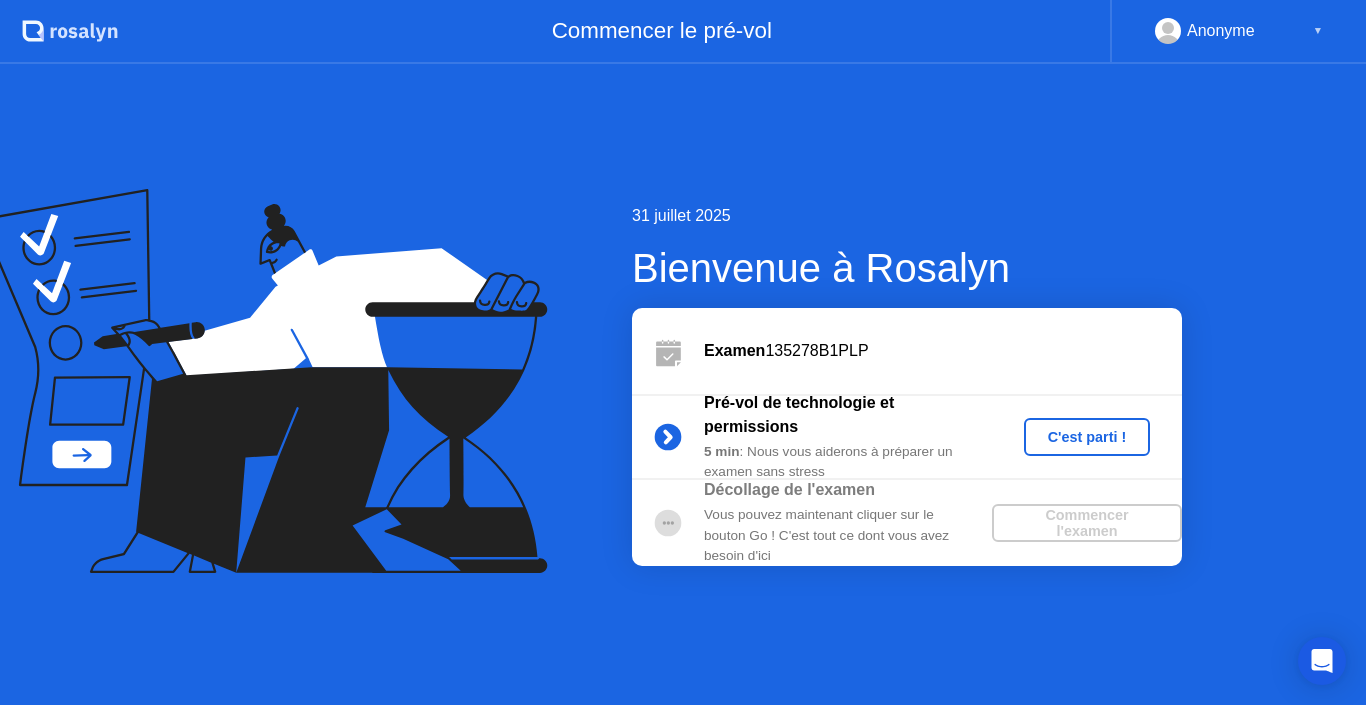 scroll, scrollTop: 0, scrollLeft: 0, axis: both 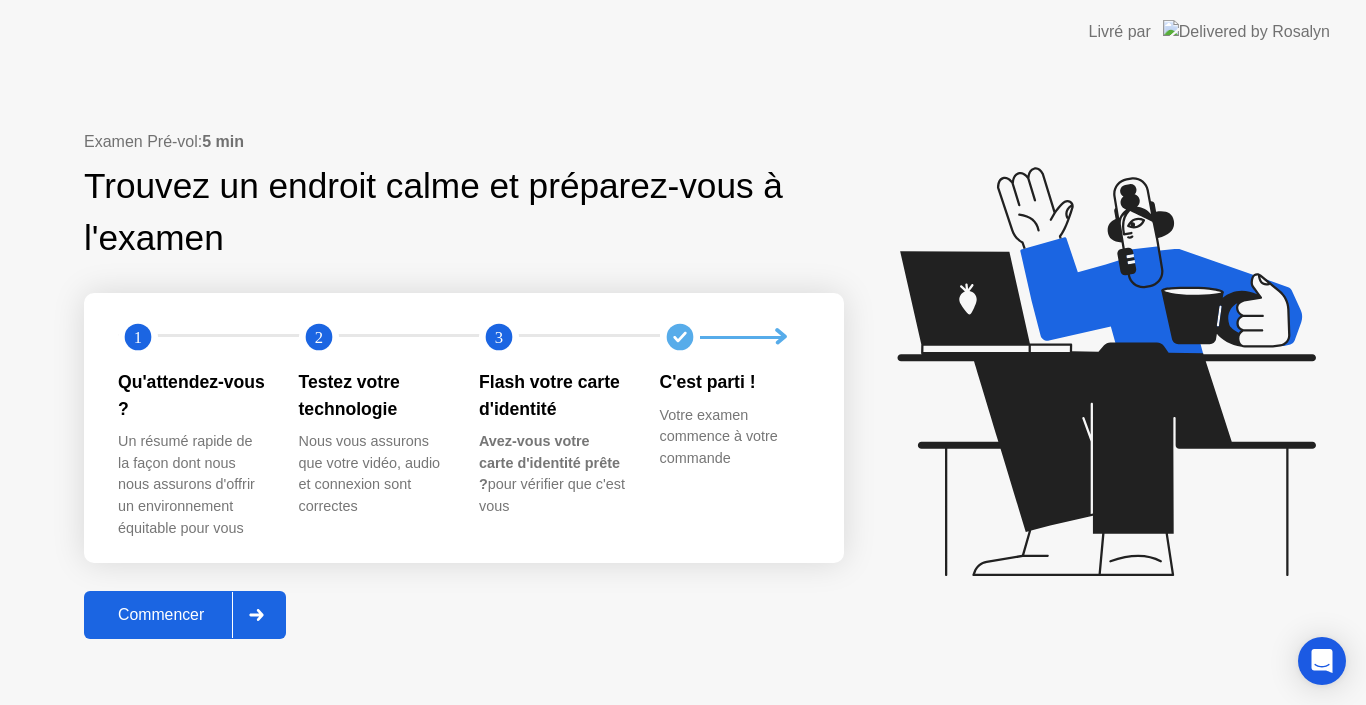 click on "Commencer" 